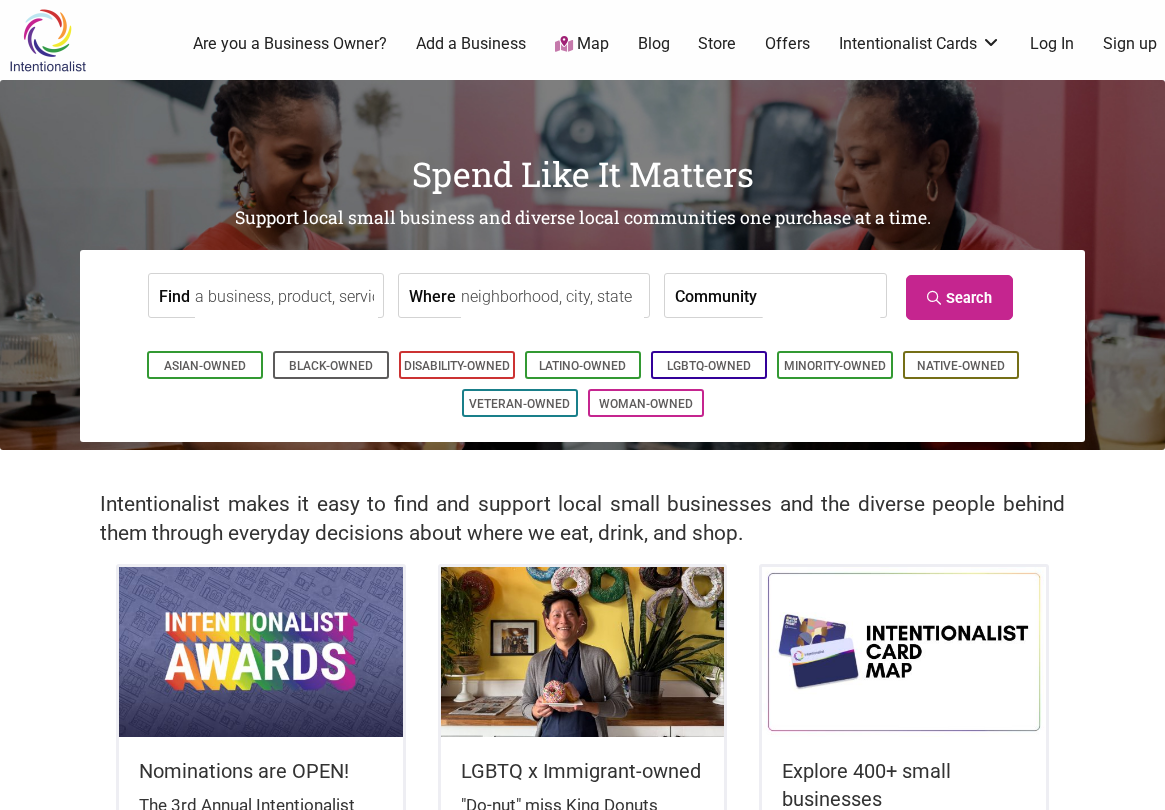 scroll, scrollTop: 0, scrollLeft: 0, axis: both 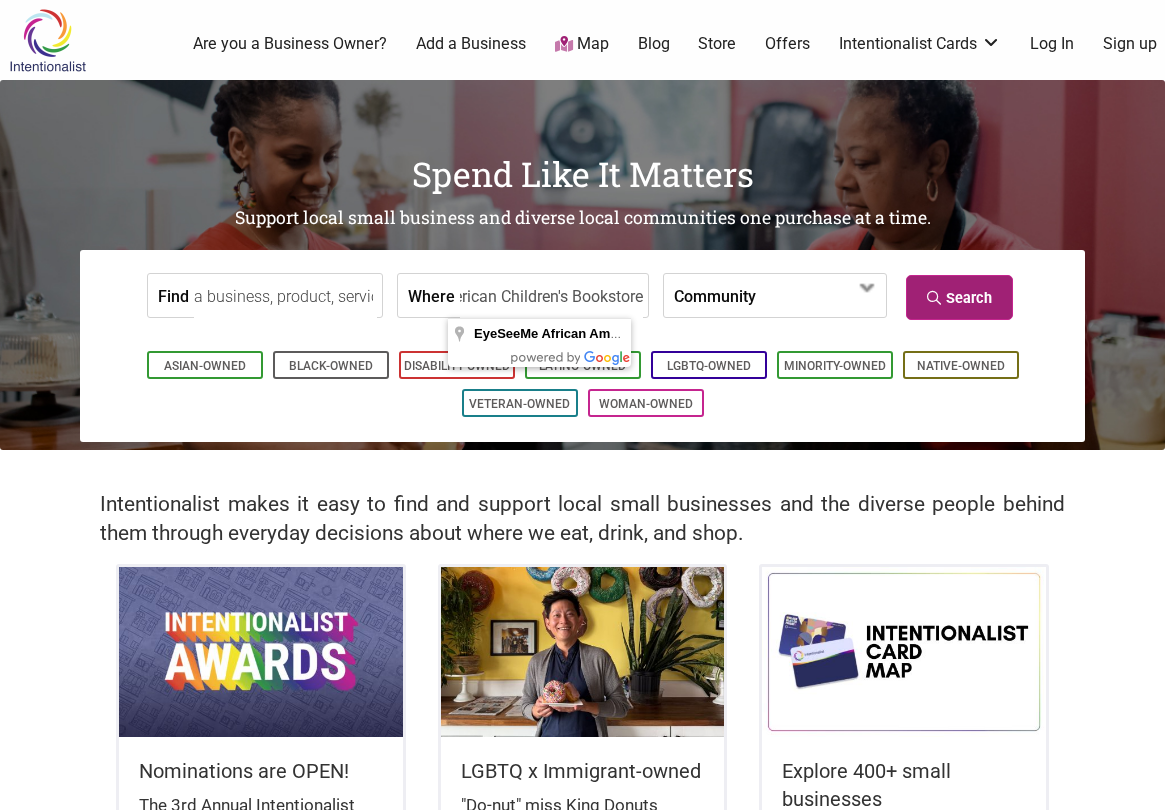 type on "EyeSeeMe African American Children's Bookstore" 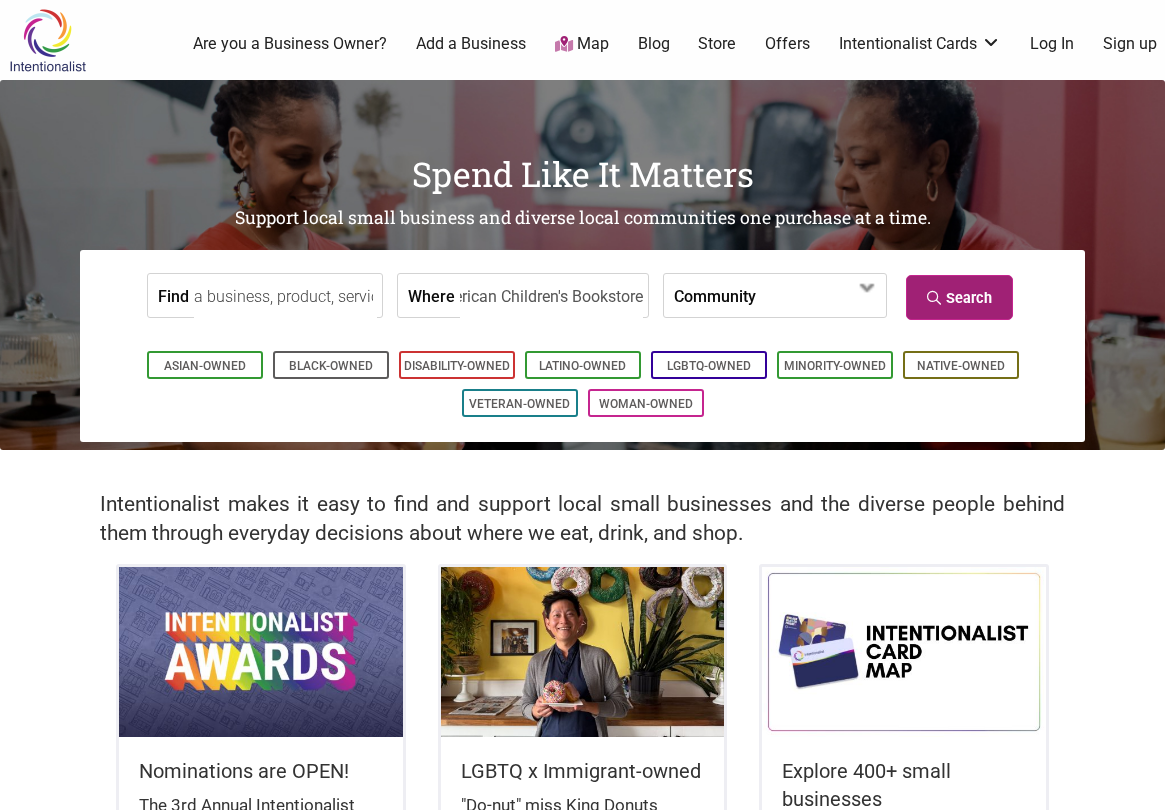 scroll, scrollTop: 0, scrollLeft: 0, axis: both 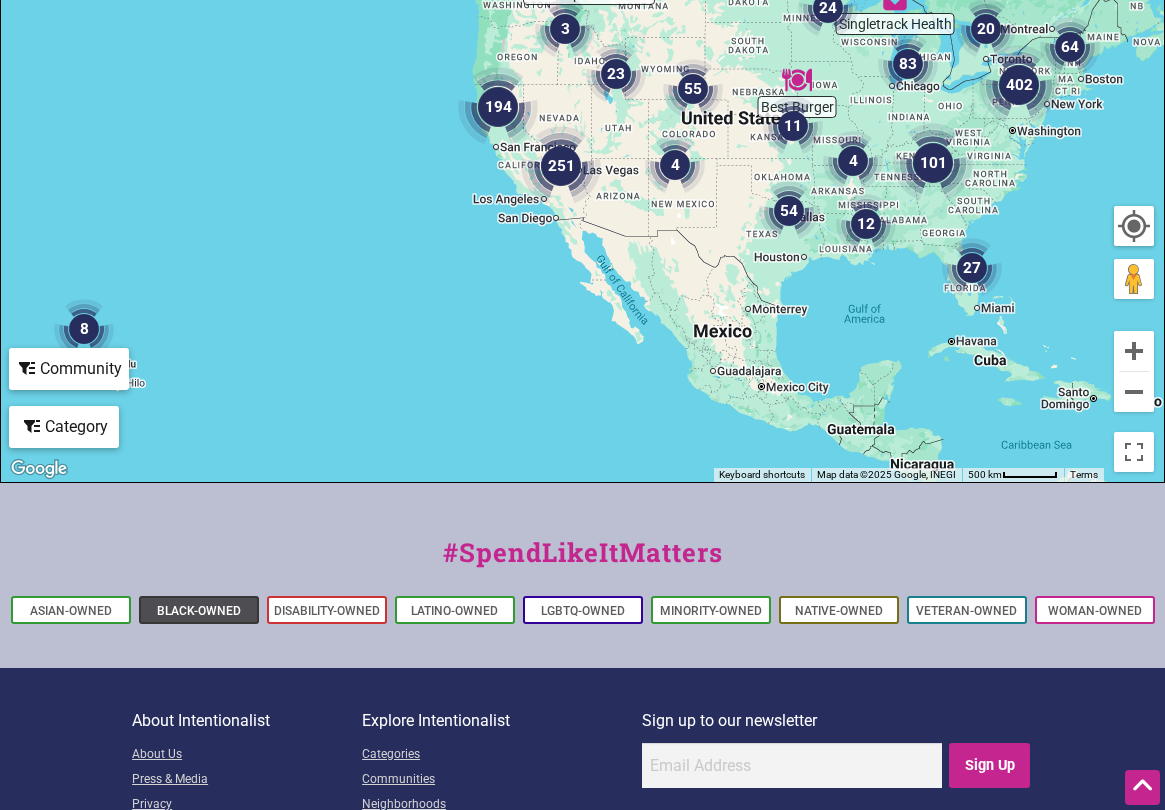 click on "Black-Owned" at bounding box center [199, 611] 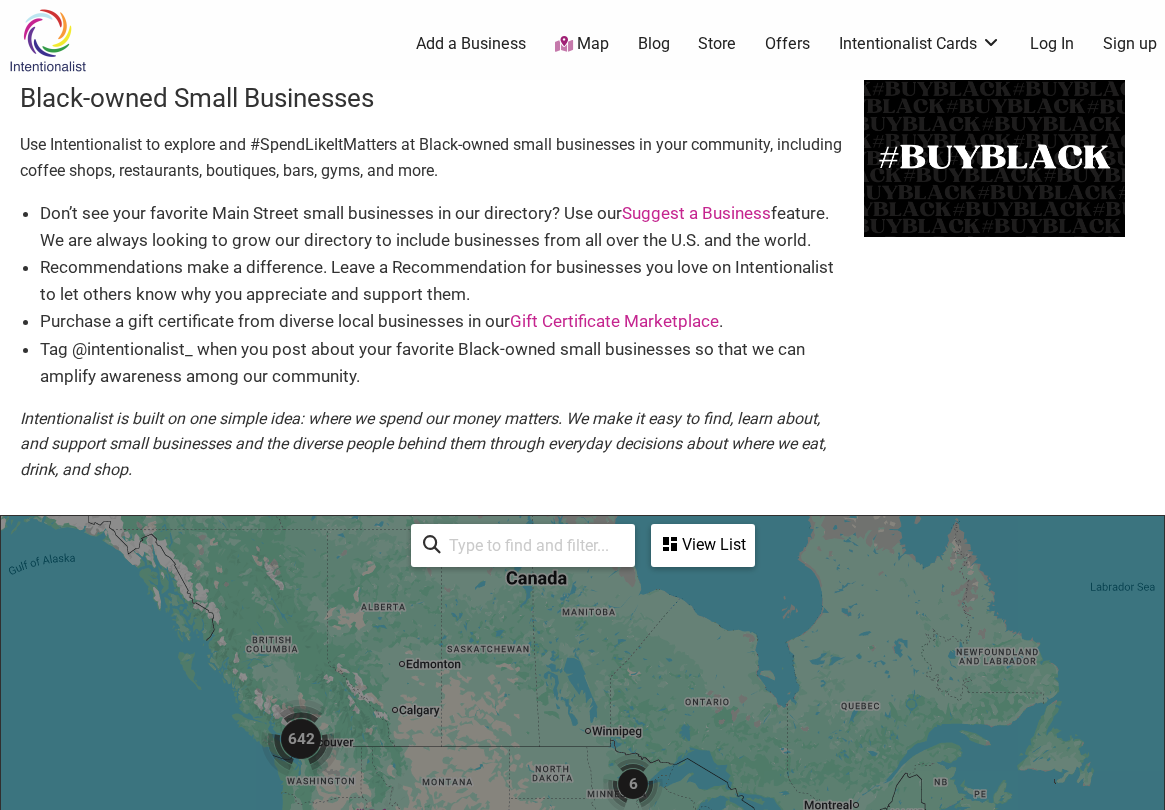 scroll, scrollTop: 600, scrollLeft: 0, axis: vertical 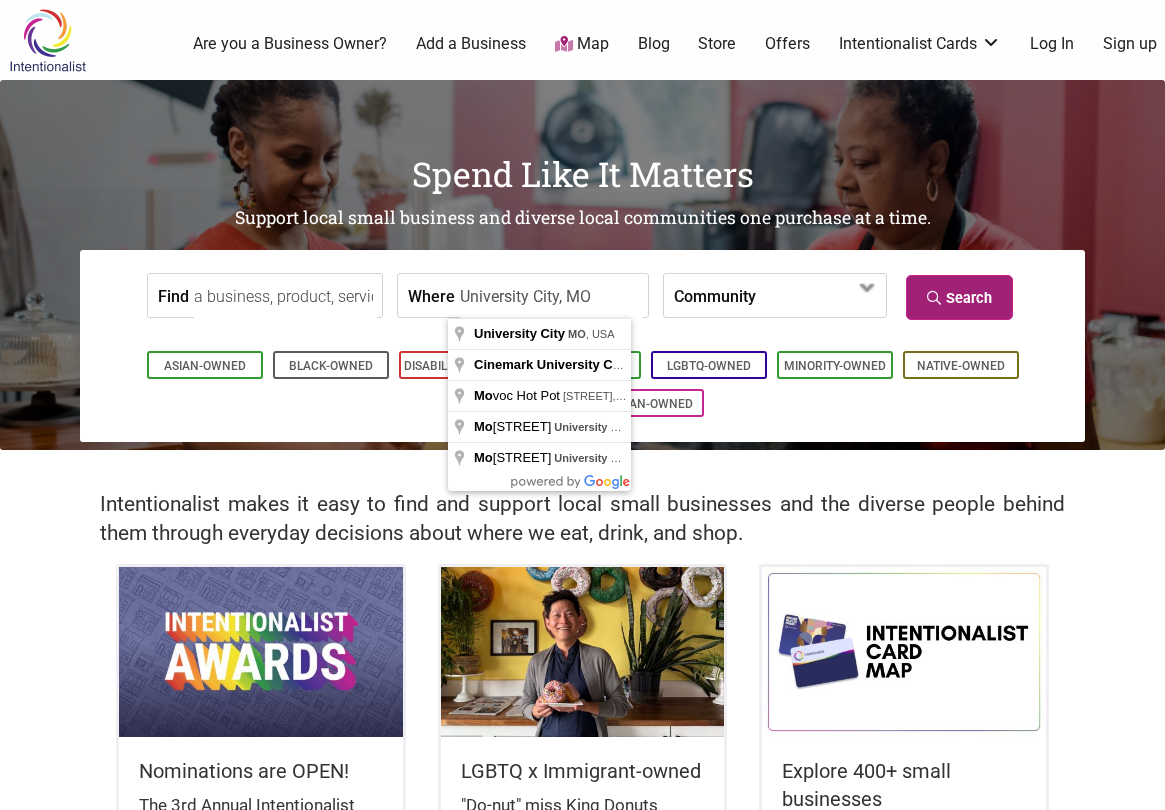type on "University City, MO" 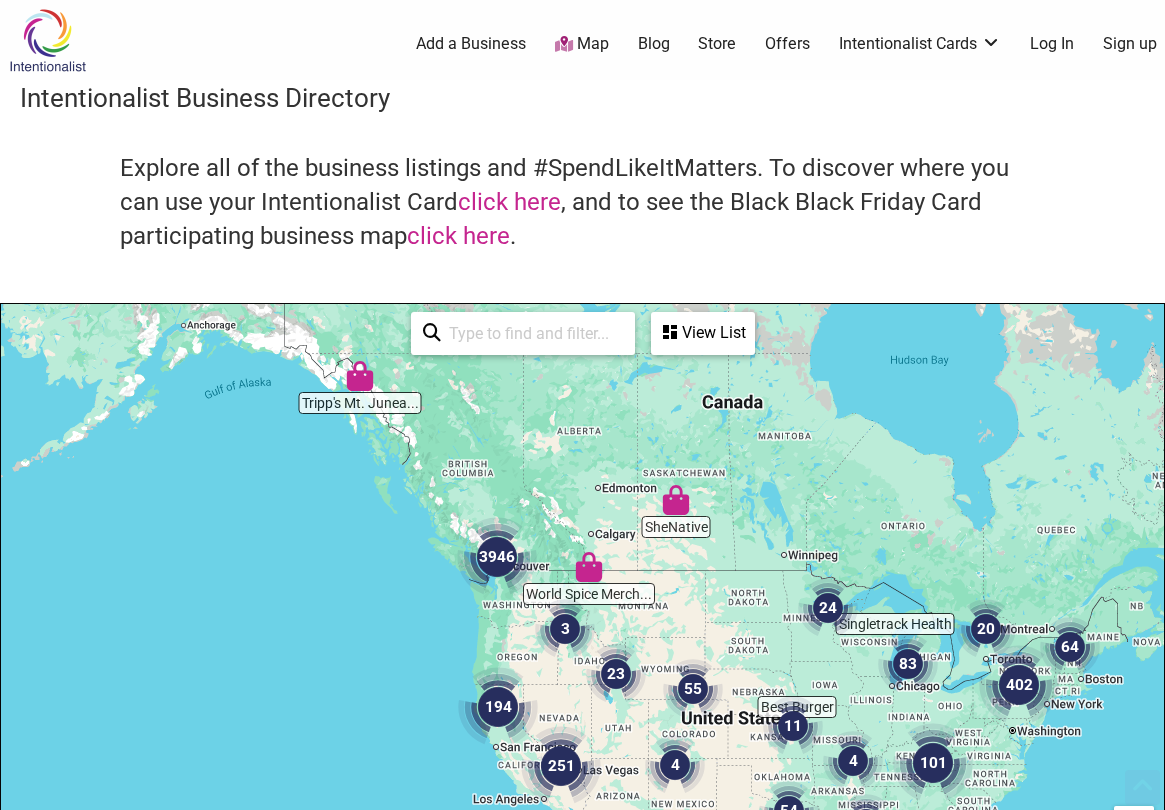scroll, scrollTop: 600, scrollLeft: 0, axis: vertical 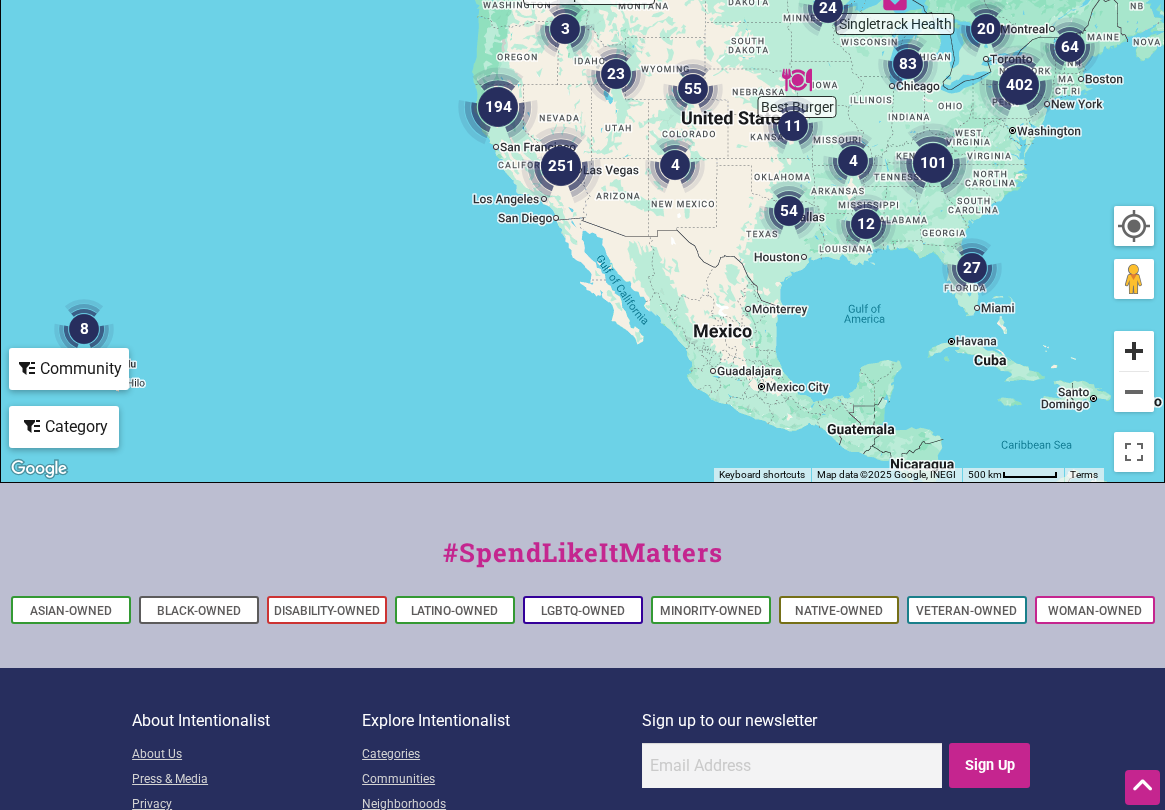 click at bounding box center [1134, 351] 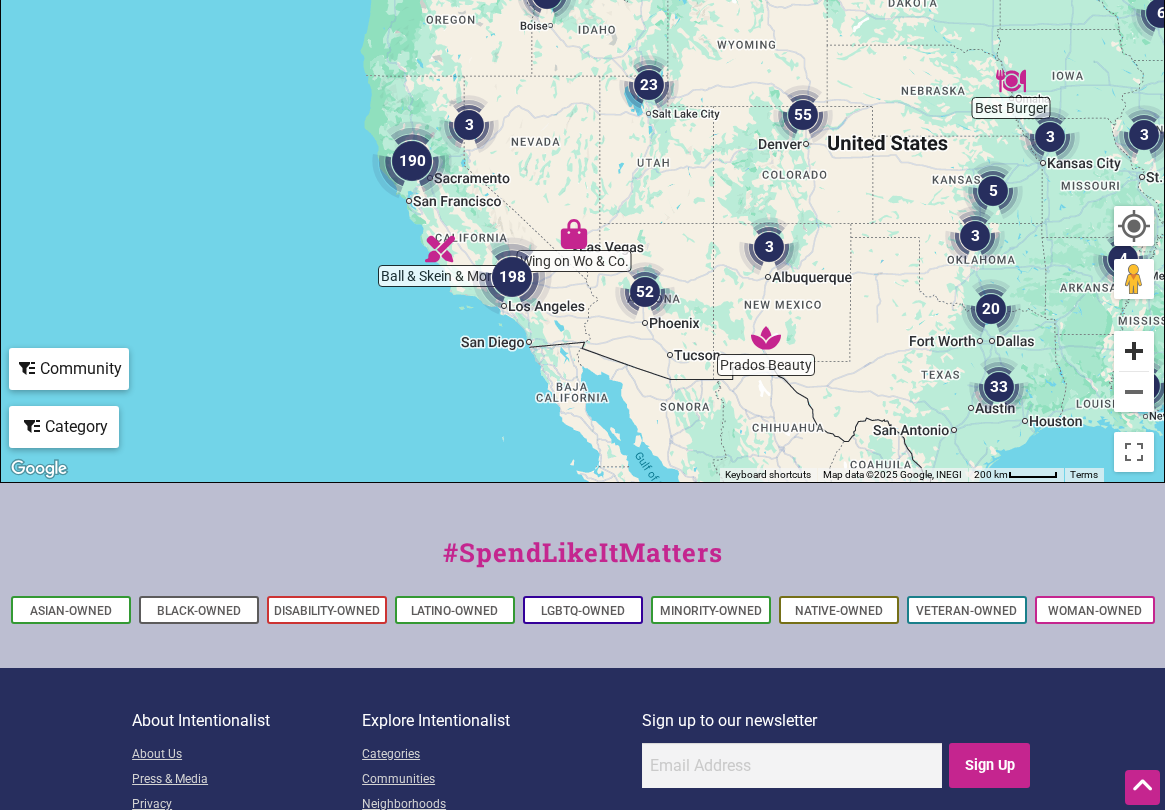 click at bounding box center (1134, 351) 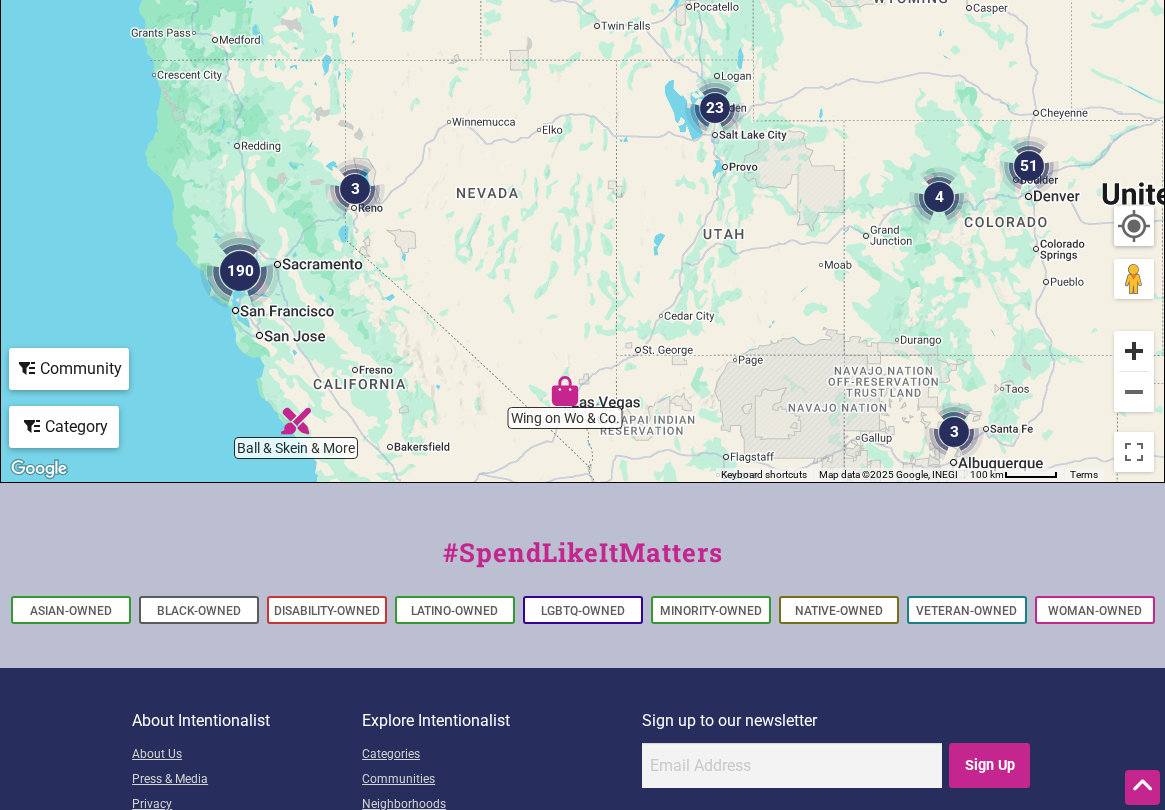 click at bounding box center [1134, 351] 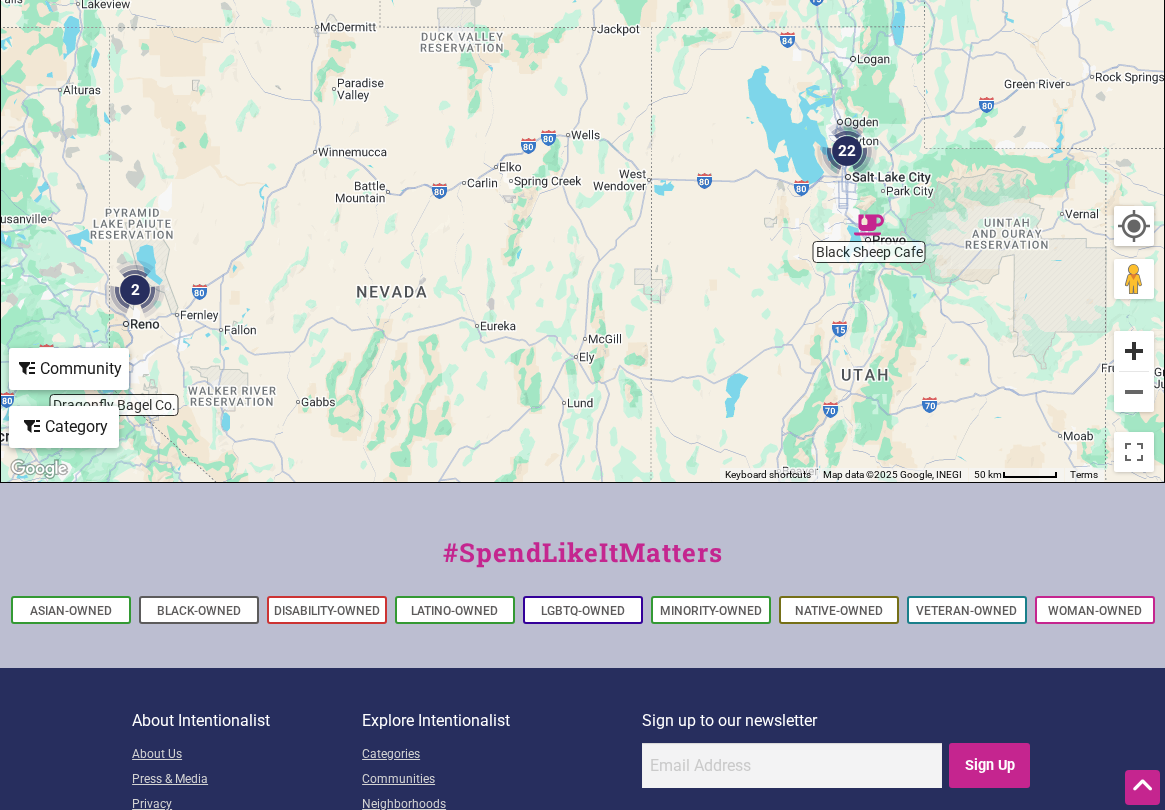 click at bounding box center [1134, 351] 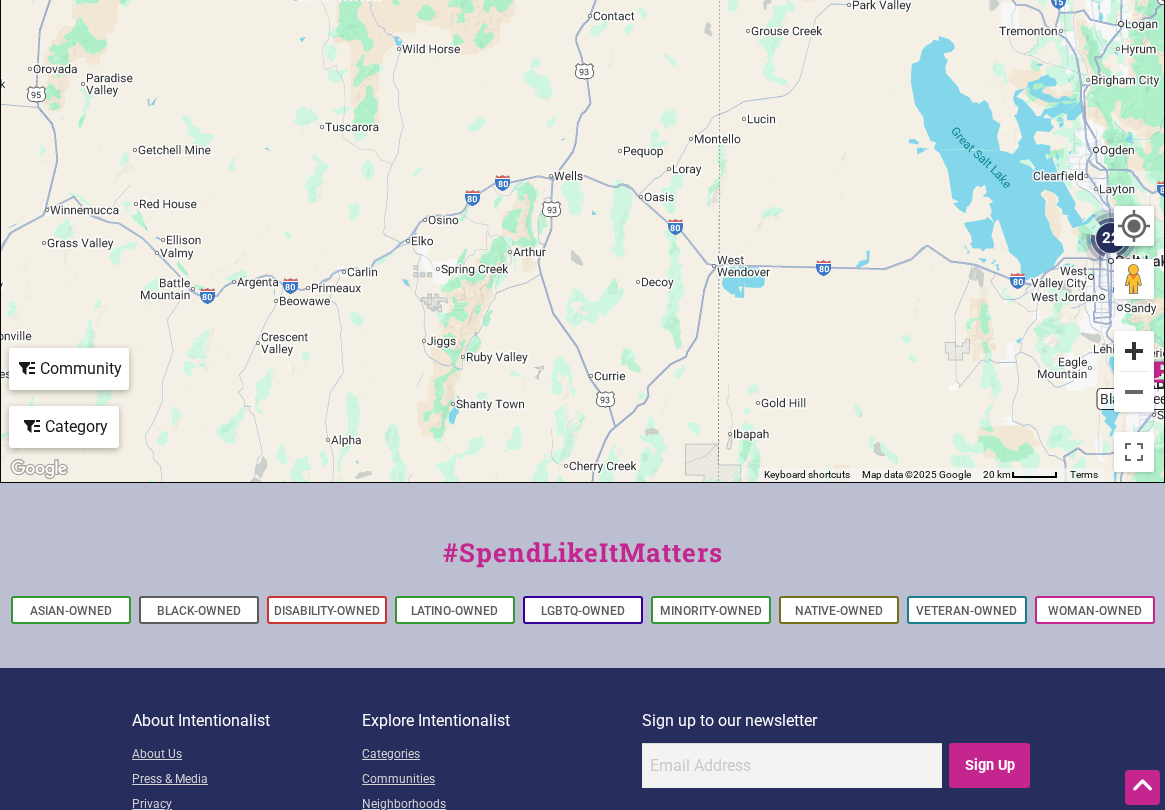 click at bounding box center (1134, 351) 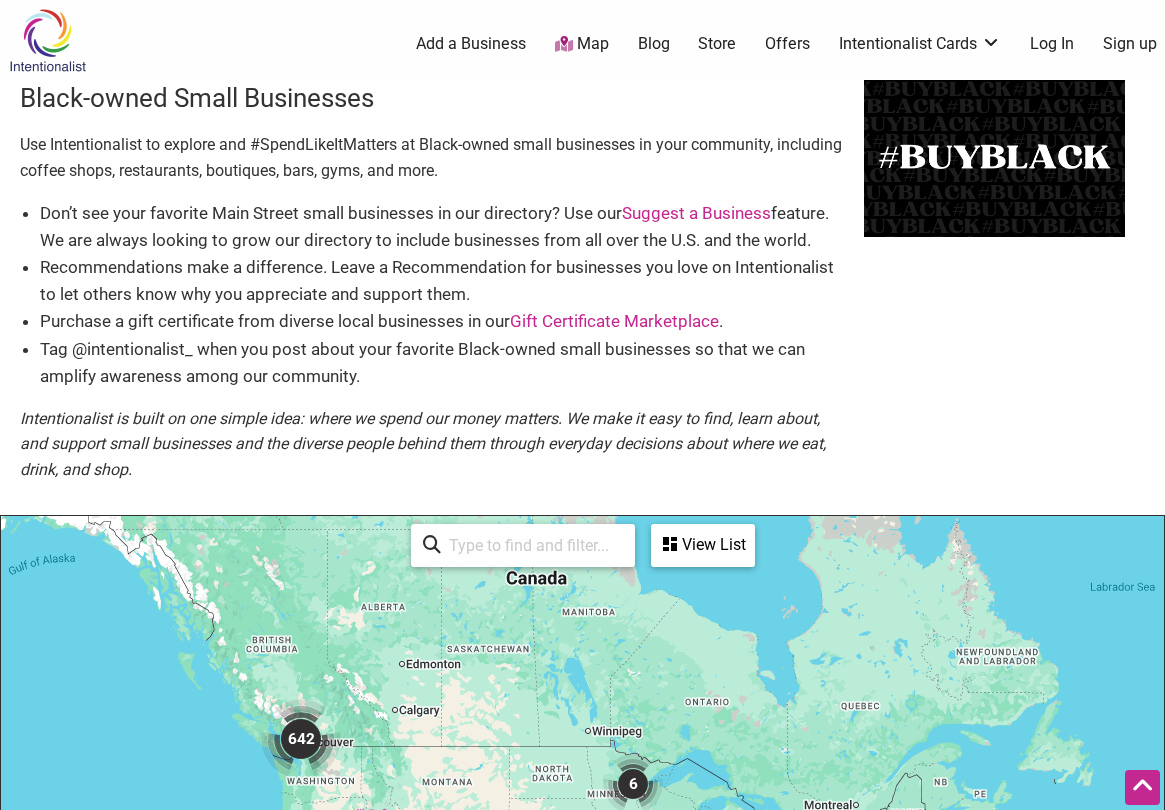 scroll, scrollTop: 600, scrollLeft: 0, axis: vertical 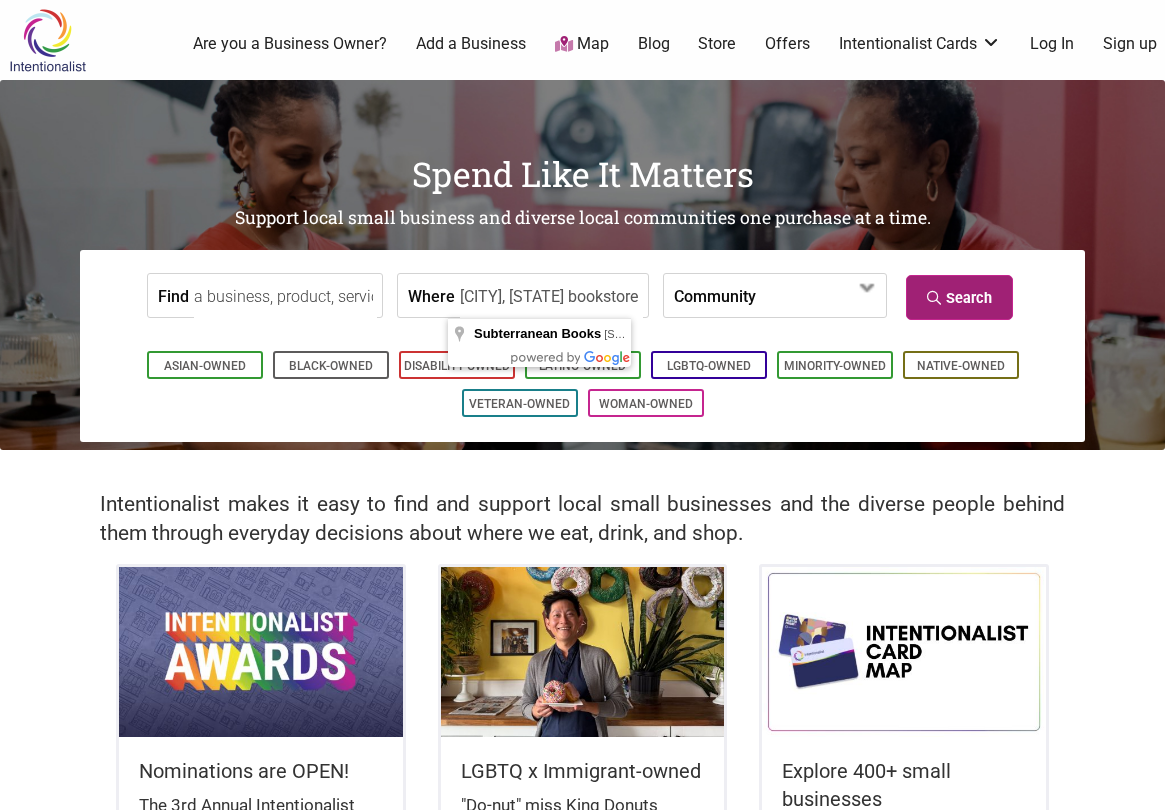 type on "[CITY], [STATE] bookstore" 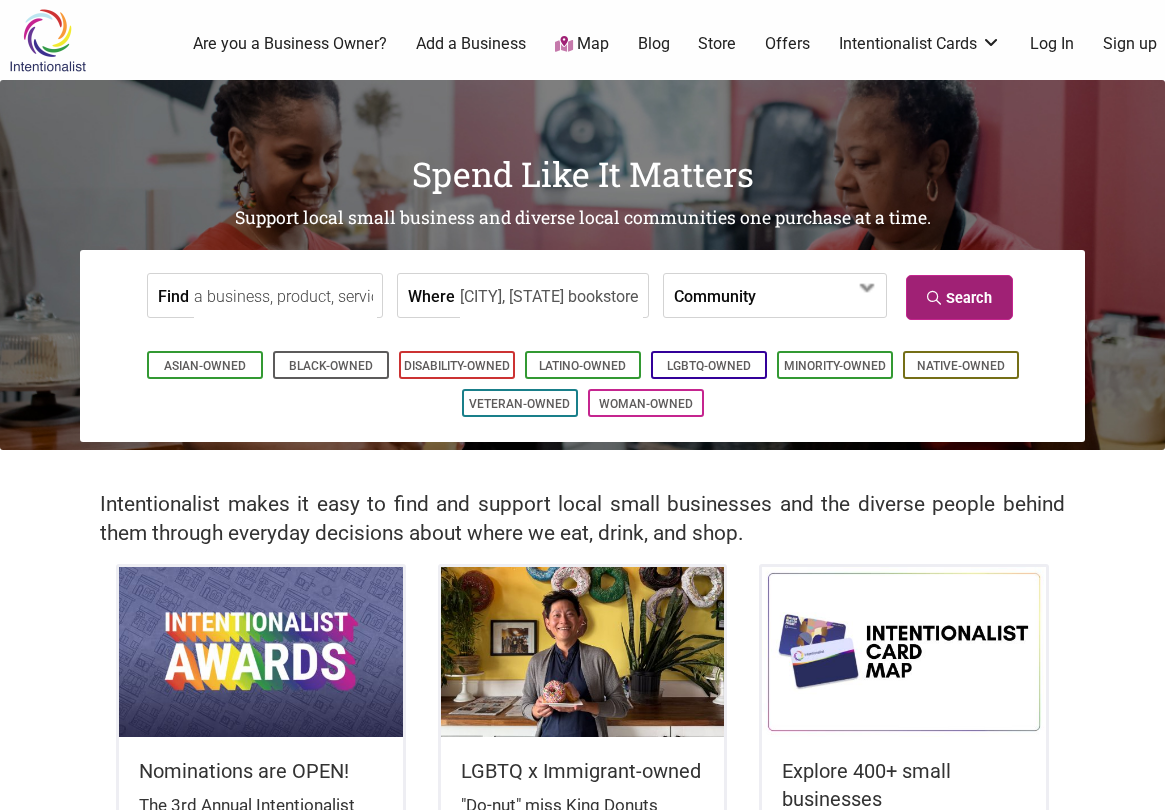 scroll, scrollTop: 0, scrollLeft: 0, axis: both 